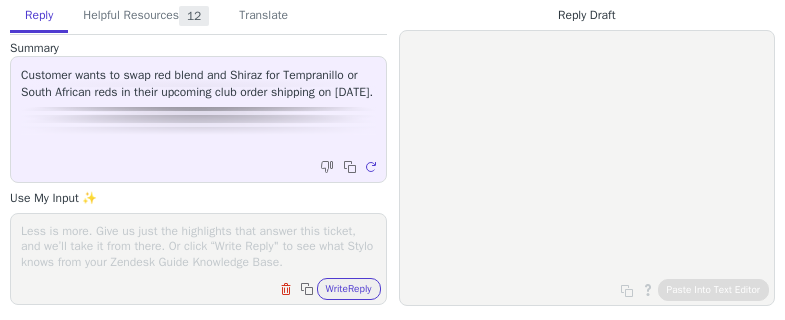 scroll, scrollTop: 0, scrollLeft: 0, axis: both 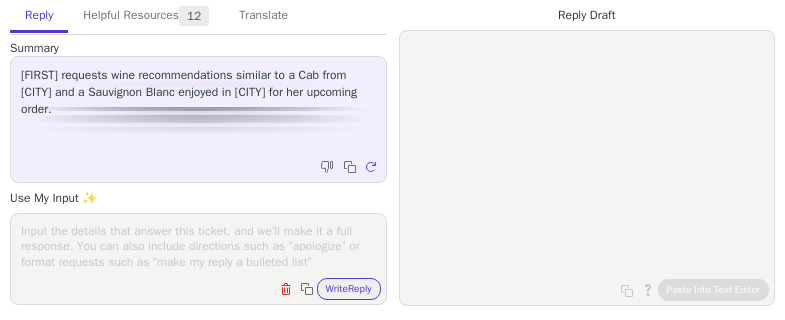 click at bounding box center (198, 246) 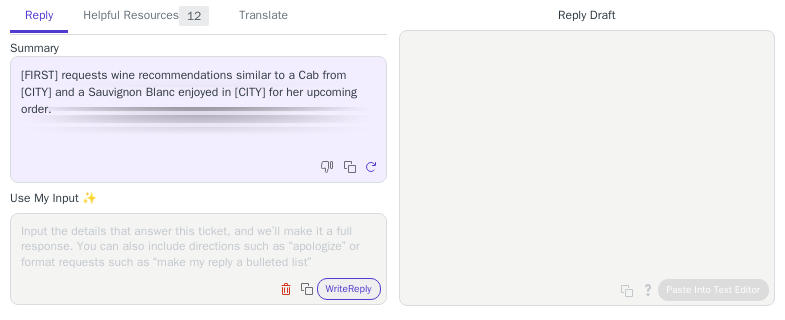 click at bounding box center (198, 246) 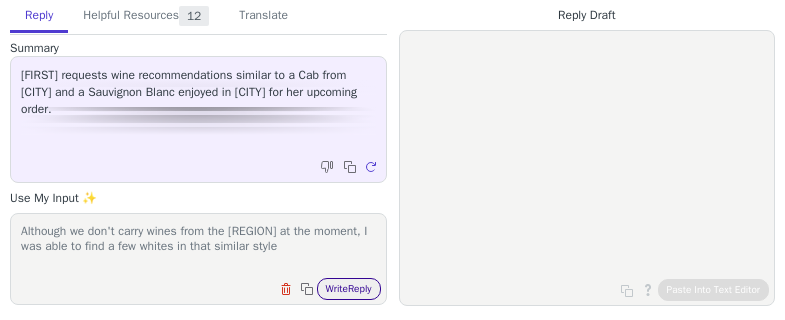 type on "Although we don't carry wines from the Loire Valley at the moment, I was able to find a few whites in that similar style" 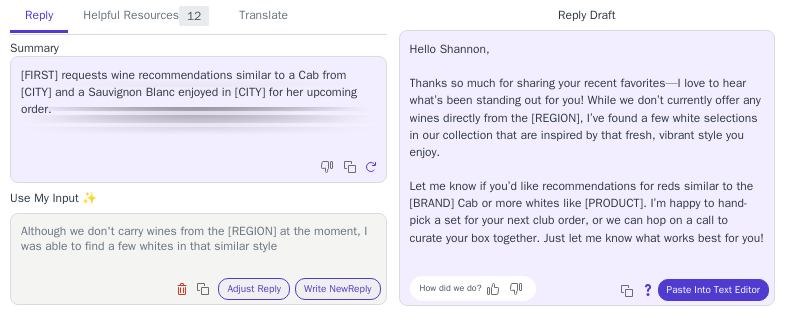 drag, startPoint x: 408, startPoint y: 83, endPoint x: 678, endPoint y: 151, distance: 278.4313 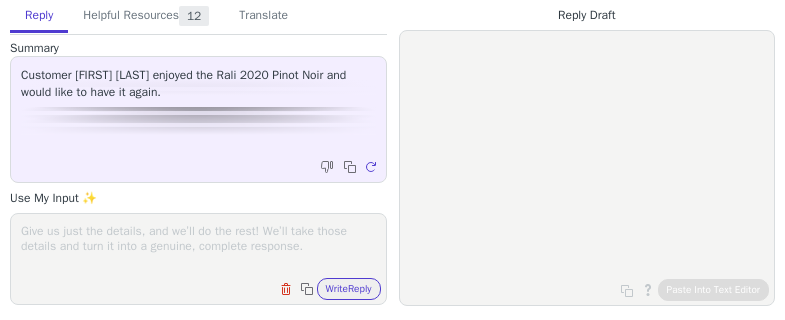 scroll, scrollTop: 0, scrollLeft: 0, axis: both 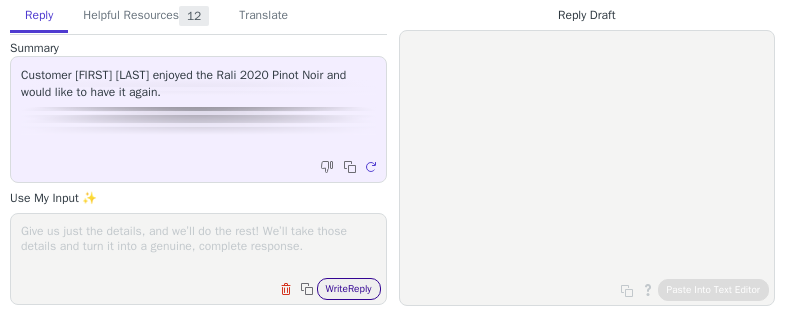 click on "Write  Reply" at bounding box center (349, 289) 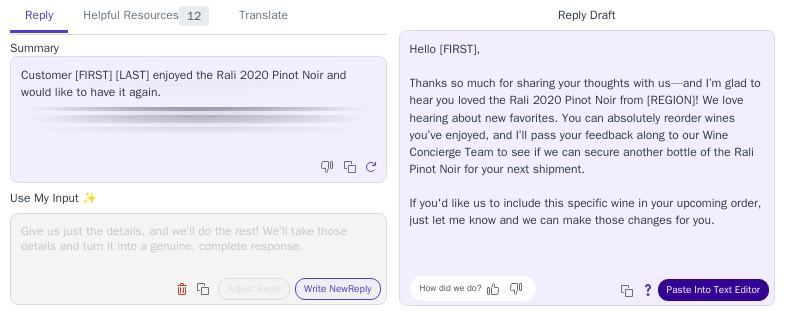 click on "Paste Into Text Editor" at bounding box center [713, 290] 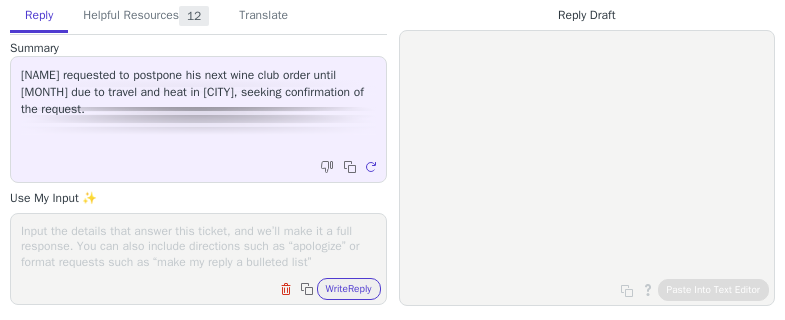 scroll, scrollTop: 0, scrollLeft: 0, axis: both 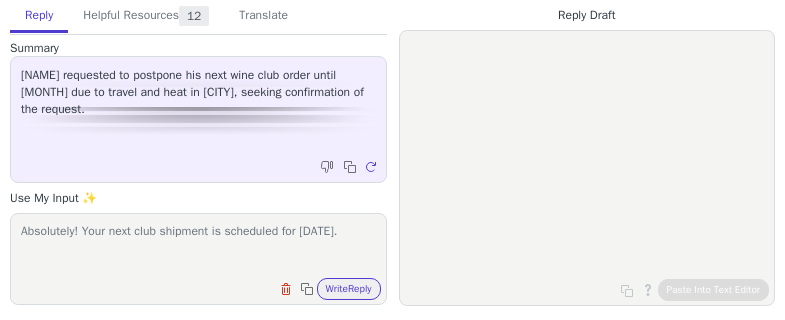 paste on "I'll be sure to reach out to you 10 days before, via email, as a reminder and to see if you'd like to go over your selections together." 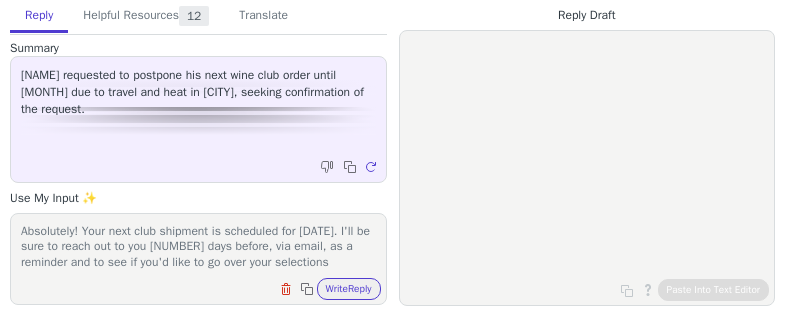 scroll, scrollTop: 31, scrollLeft: 0, axis: vertical 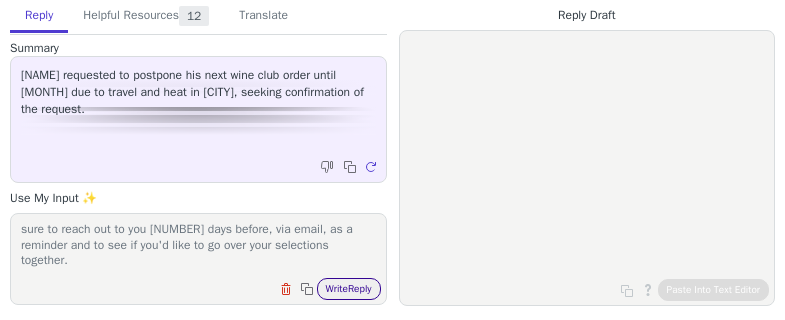type on "Absolutely! Your next club shipment is scheduled for [DATE]. I'll be sure to reach out to you [NUMBER] days before, via email, as a reminder and to see if you'd like to go over your selections together." 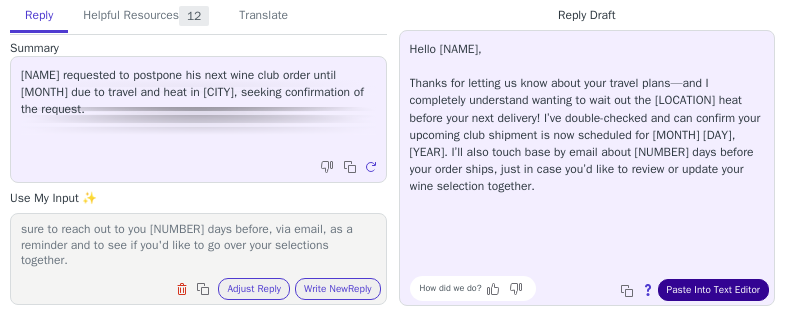 click on "Paste Into Text Editor" at bounding box center (713, 290) 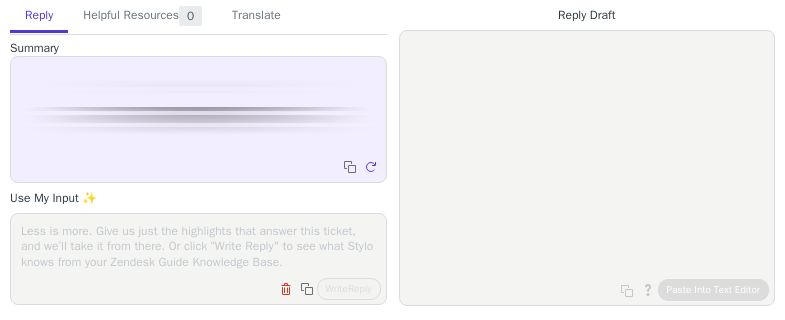 scroll, scrollTop: 0, scrollLeft: 0, axis: both 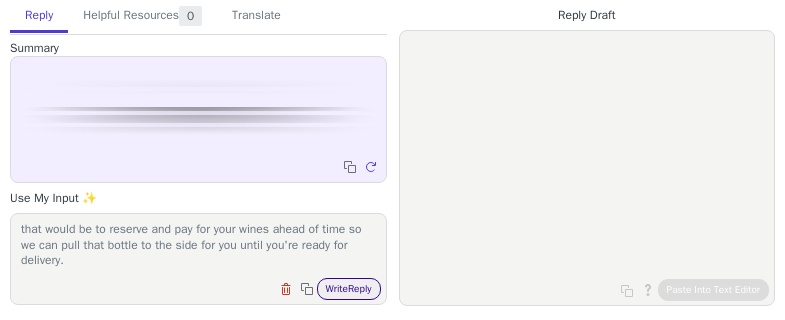 type on "It was great chatting with you today! As mentioned, we do have plenty of the Threaded Tale Cabernet Sauvignon and Meigg's Pardon Red Blend in-stock, so they should be in-stock the next time your order comes around in October. As of now, there aren't plans to bottle more of the Four & Twenty Cabernet Sauvignon, but that could change by October. The best way to secure a bottle of that would be to reserve and pay for your wines ahead of time so we can pull that bottle to the side for you until you're ready for delivery." 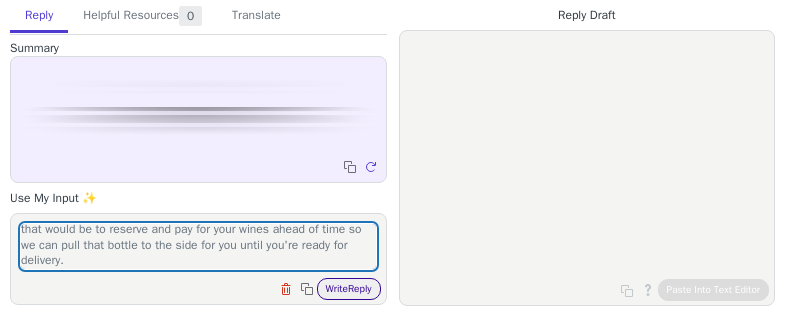 click on "Write  Reply" at bounding box center [349, 289] 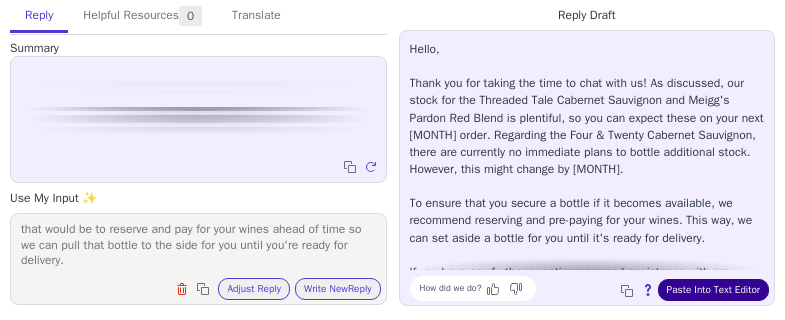 click on "Paste Into Text Editor" at bounding box center [713, 290] 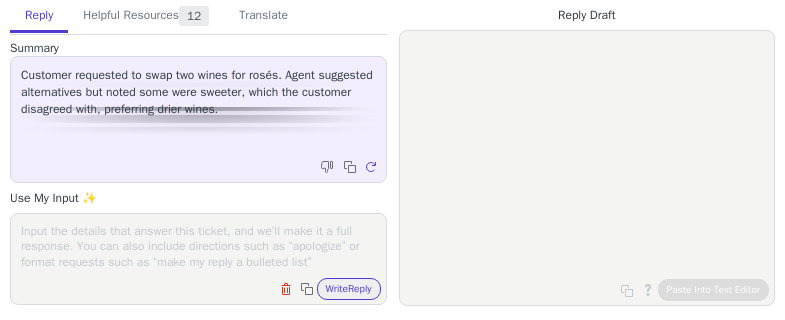 scroll, scrollTop: 0, scrollLeft: 0, axis: both 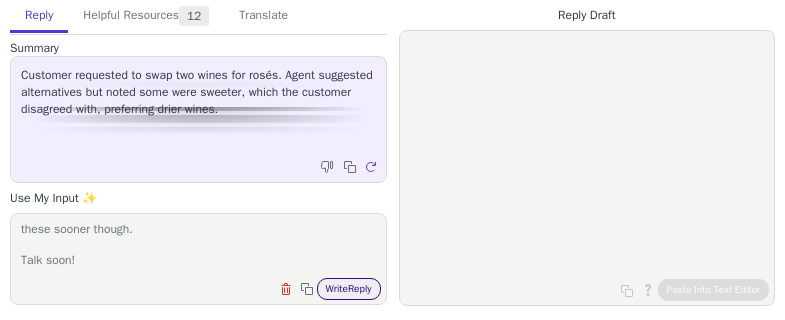 type on "I made sure to filter out our light sweet and semi-sweet wines from your profile, so that won't be an issue any longer.
You're very welcome! I will email you an order confirmation on [DATE] for your scheduled ship date of [DATE] with these custom selections. You can always let me know if you'd like me to ship these sooner though.
Talk soon!" 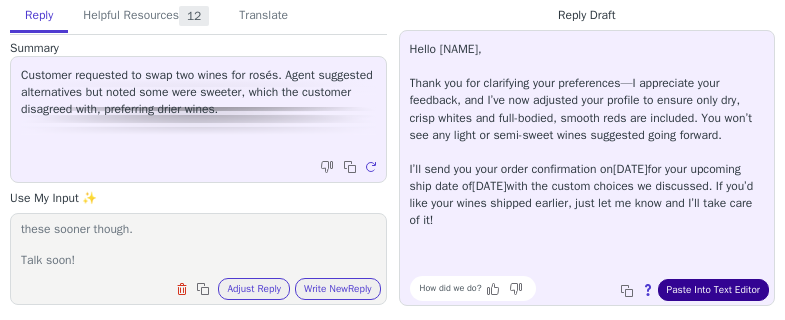 click on "Paste Into Text Editor" at bounding box center (713, 290) 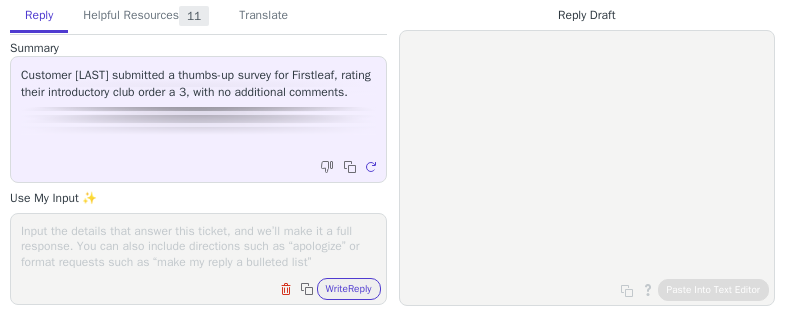 scroll, scrollTop: 0, scrollLeft: 0, axis: both 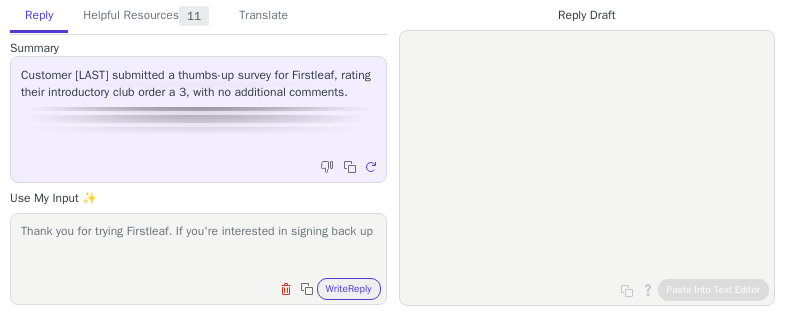 paste on "We have a Wine Concierge team who can help customize future boxes to your liking, or can discuss other ways we can potentially improve your club experience." 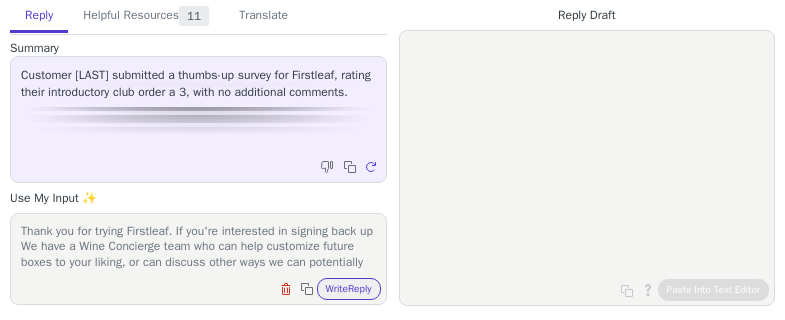 scroll, scrollTop: 16, scrollLeft: 0, axis: vertical 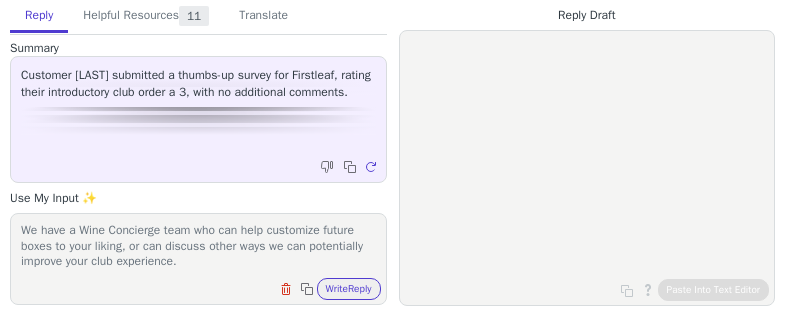 click on "Thank you for trying Firstleaf. If you're interested in signing back up We have a Wine Concierge team who can help customize future boxes to your liking, or can discuss other ways we can potentially improve your club experience." at bounding box center [198, 246] 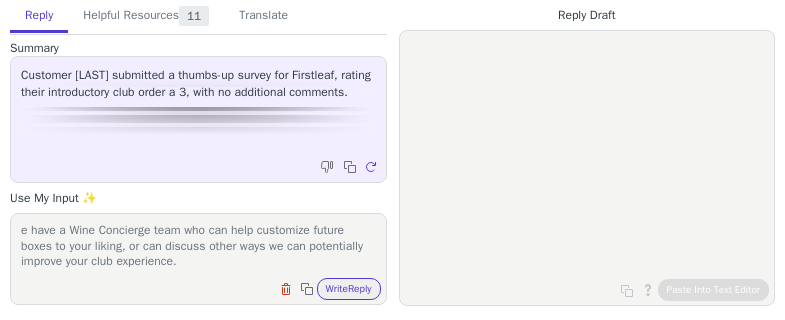 scroll, scrollTop: 15, scrollLeft: 0, axis: vertical 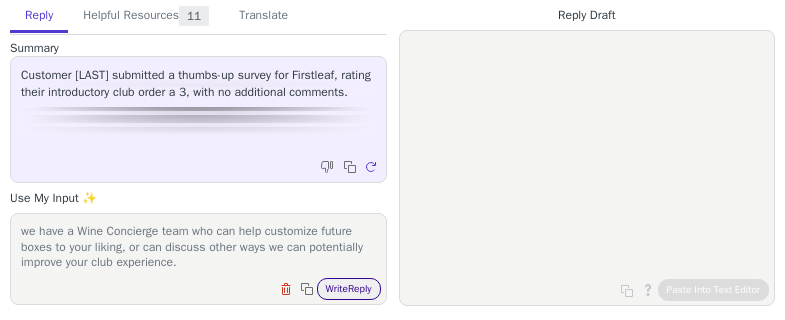 type on "Thank you for trying Firstleaf. If you're interested in signing back up we have a Wine Concierge team who can help customize future boxes to your liking, or can discuss other ways we can potentially improve your club experience." 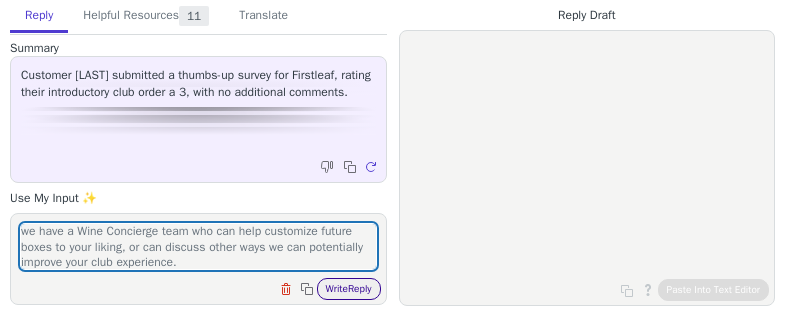 click on "Write  Reply" at bounding box center (349, 289) 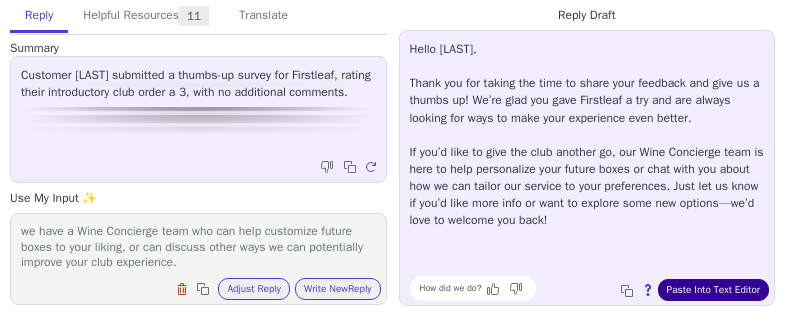 click on "Paste Into Text Editor" at bounding box center [713, 290] 